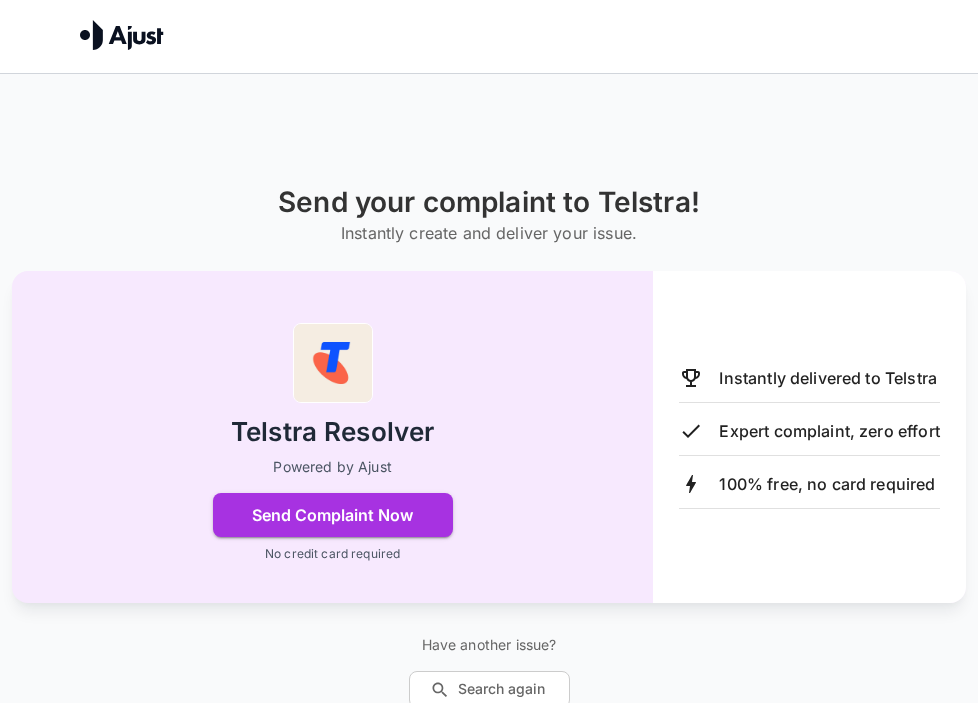 scroll, scrollTop: 4, scrollLeft: 0, axis: vertical 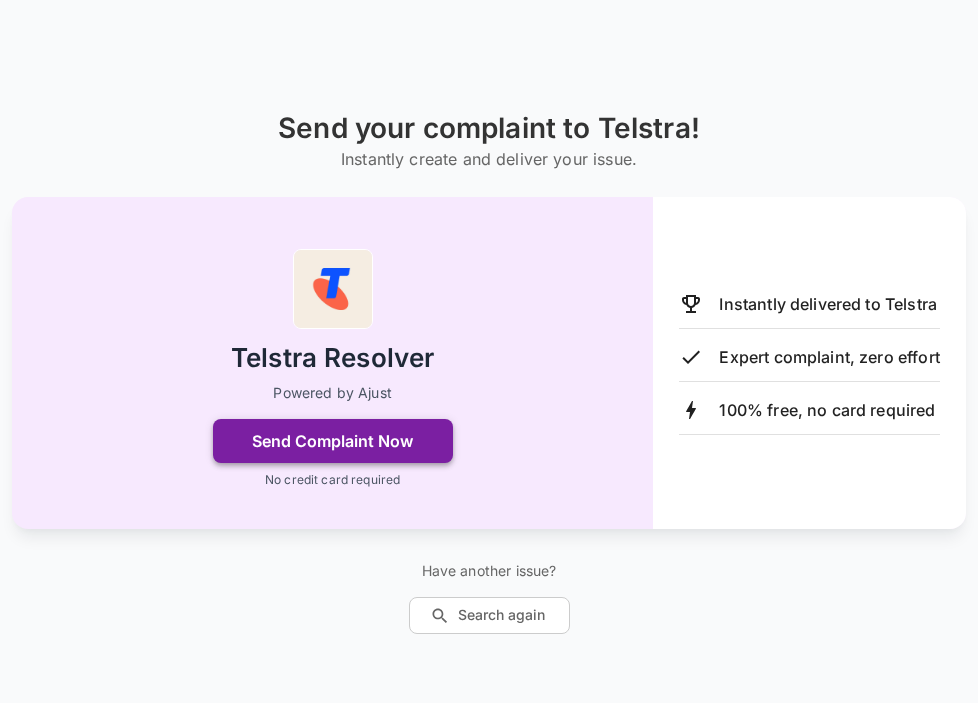 click on "Send Complaint Now" at bounding box center [333, 441] 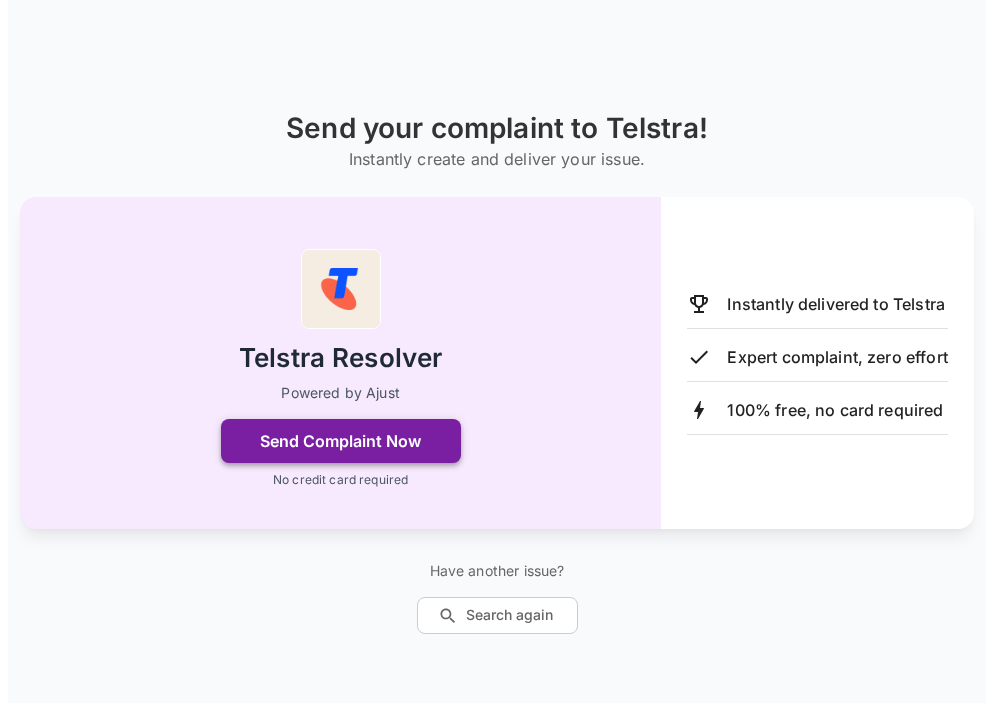scroll, scrollTop: 0, scrollLeft: 0, axis: both 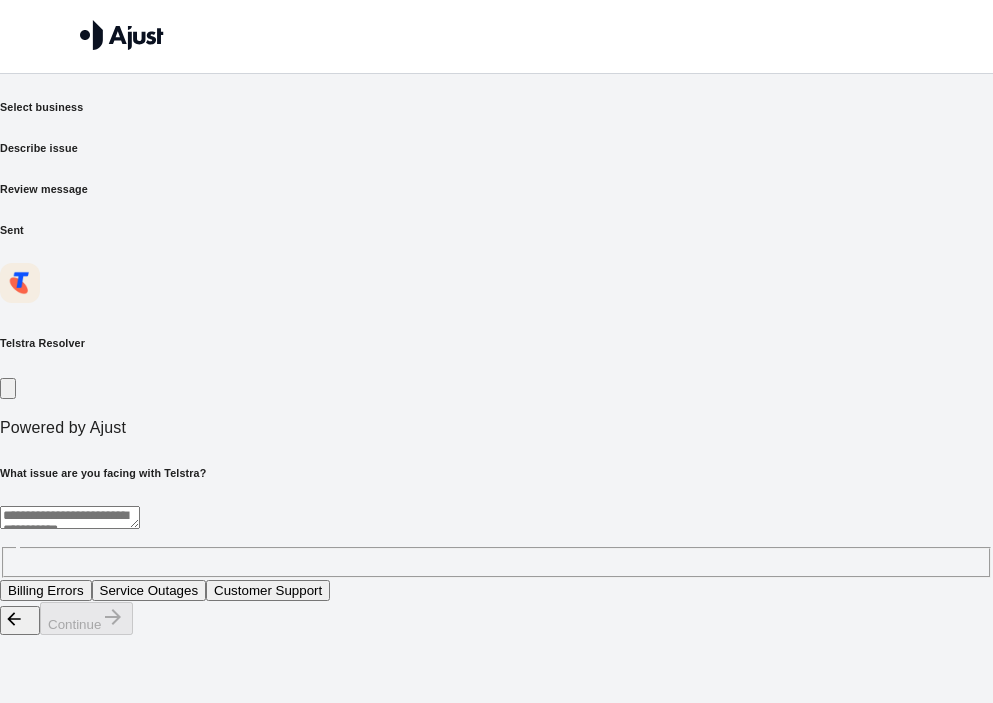 click at bounding box center (70, 517) 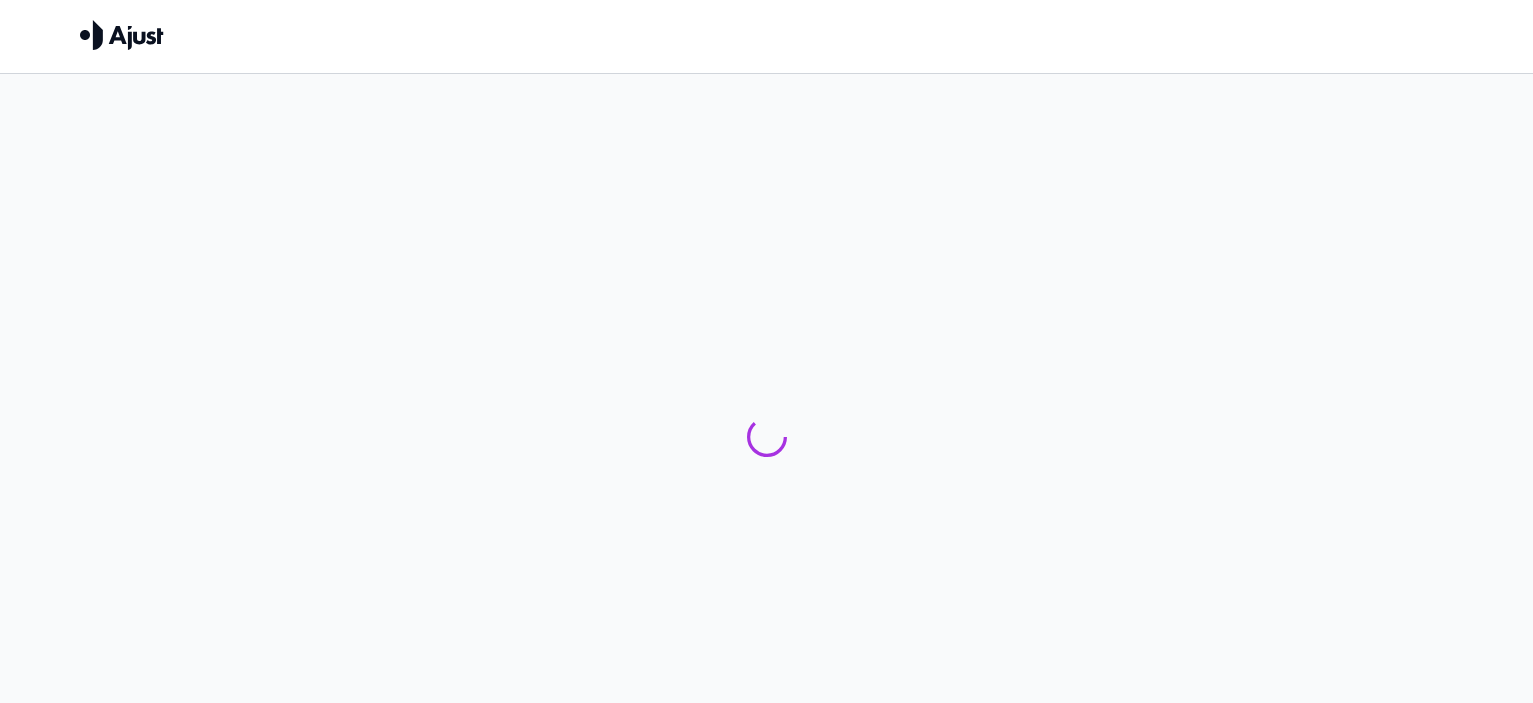 scroll, scrollTop: 0, scrollLeft: 0, axis: both 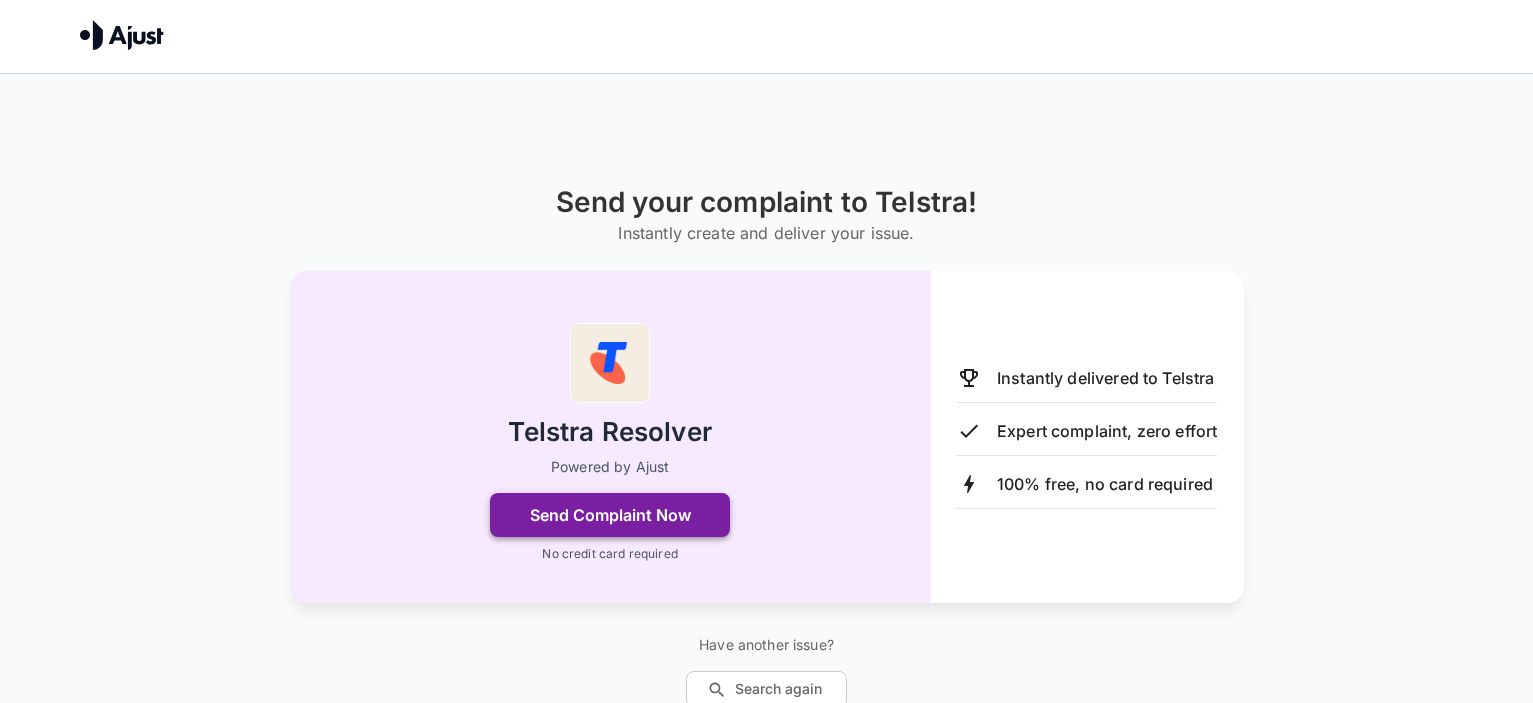 click on "Send Complaint Now" at bounding box center [610, 515] 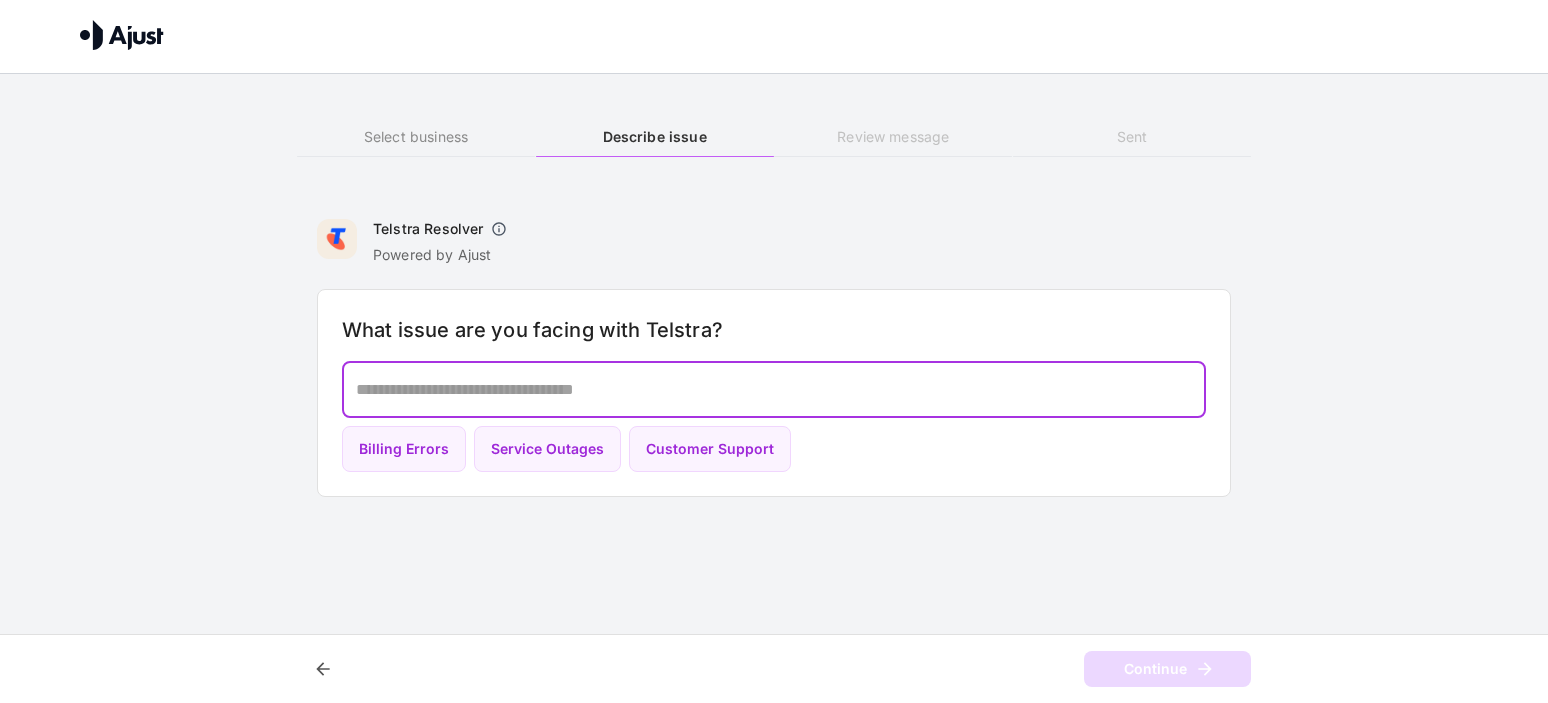 click at bounding box center [774, 389] 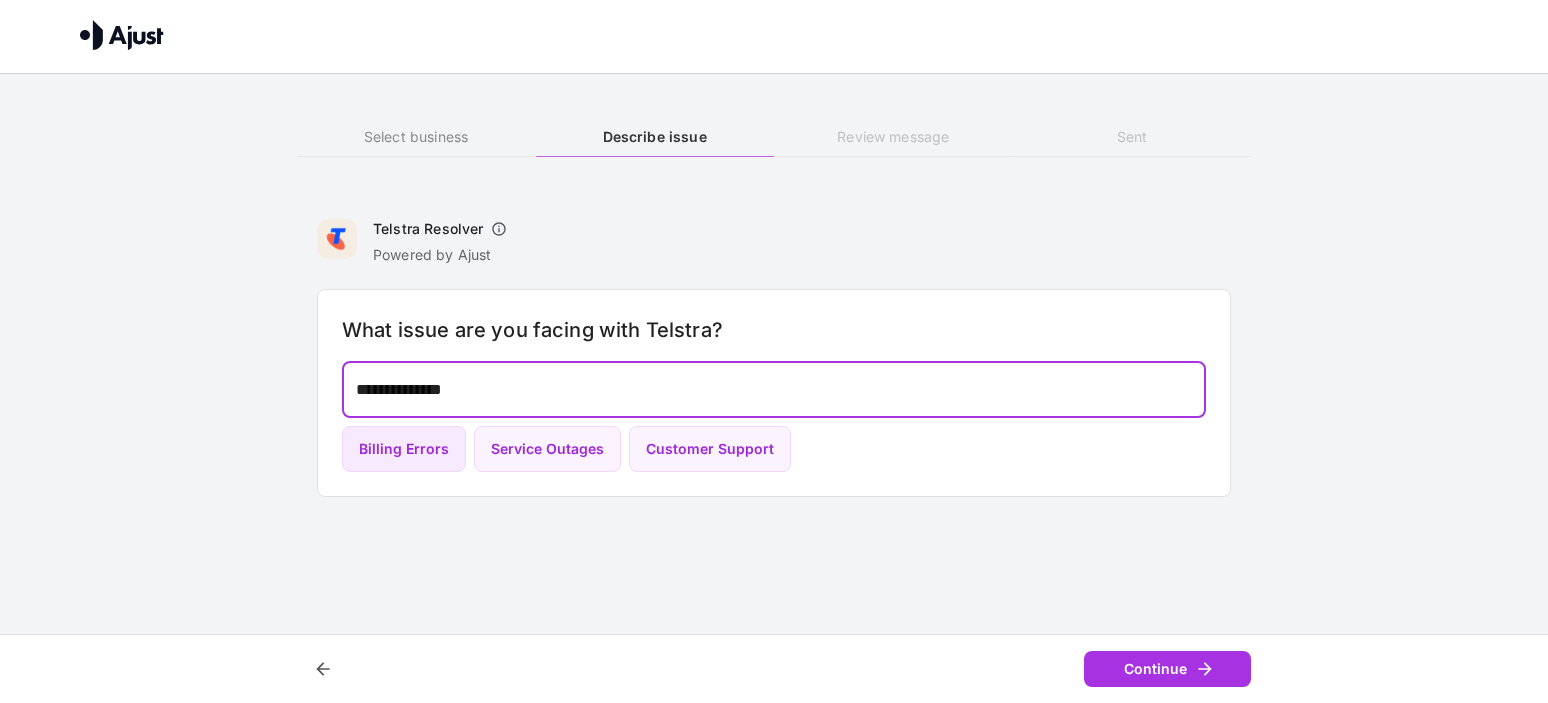 click on "Billing Errors" at bounding box center (404, 449) 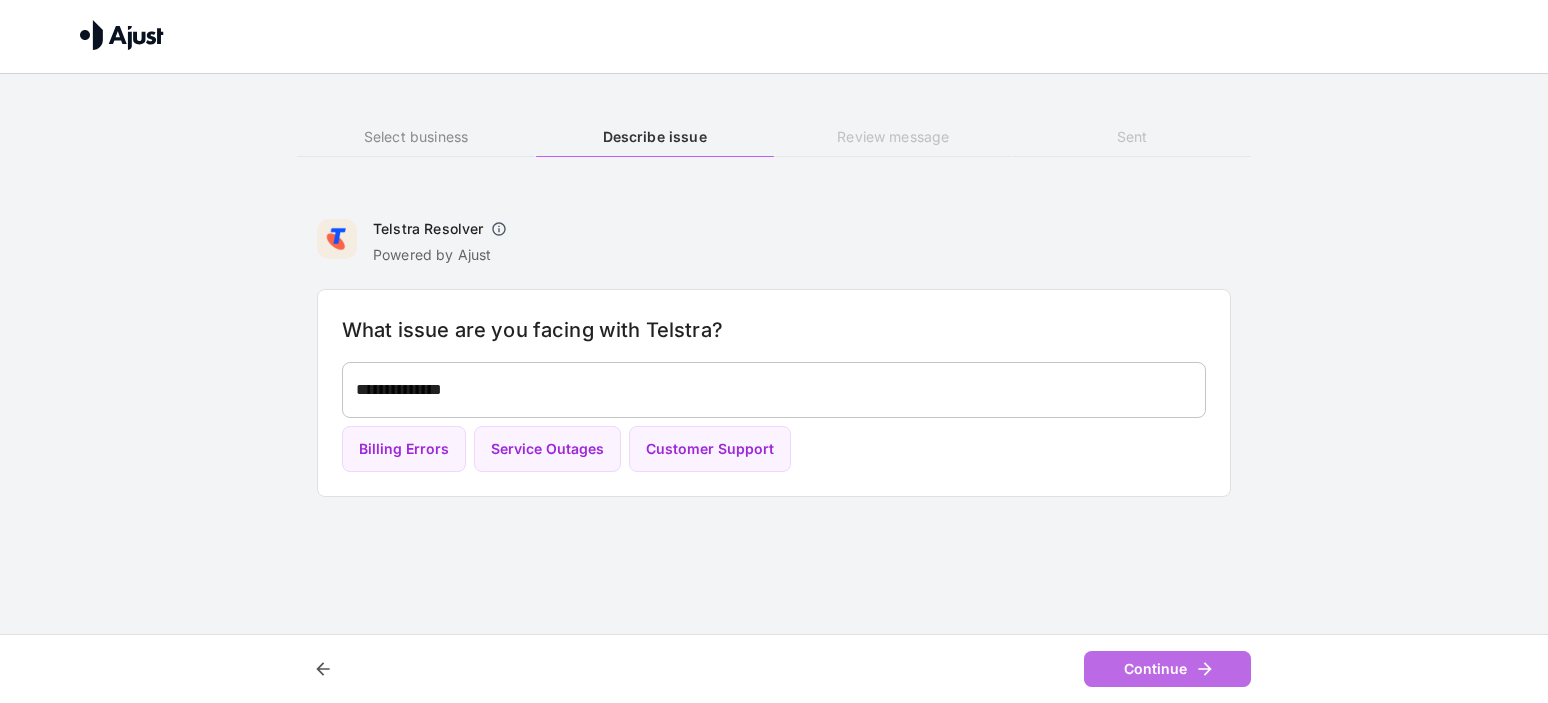 click on "Continue" at bounding box center [1167, 669] 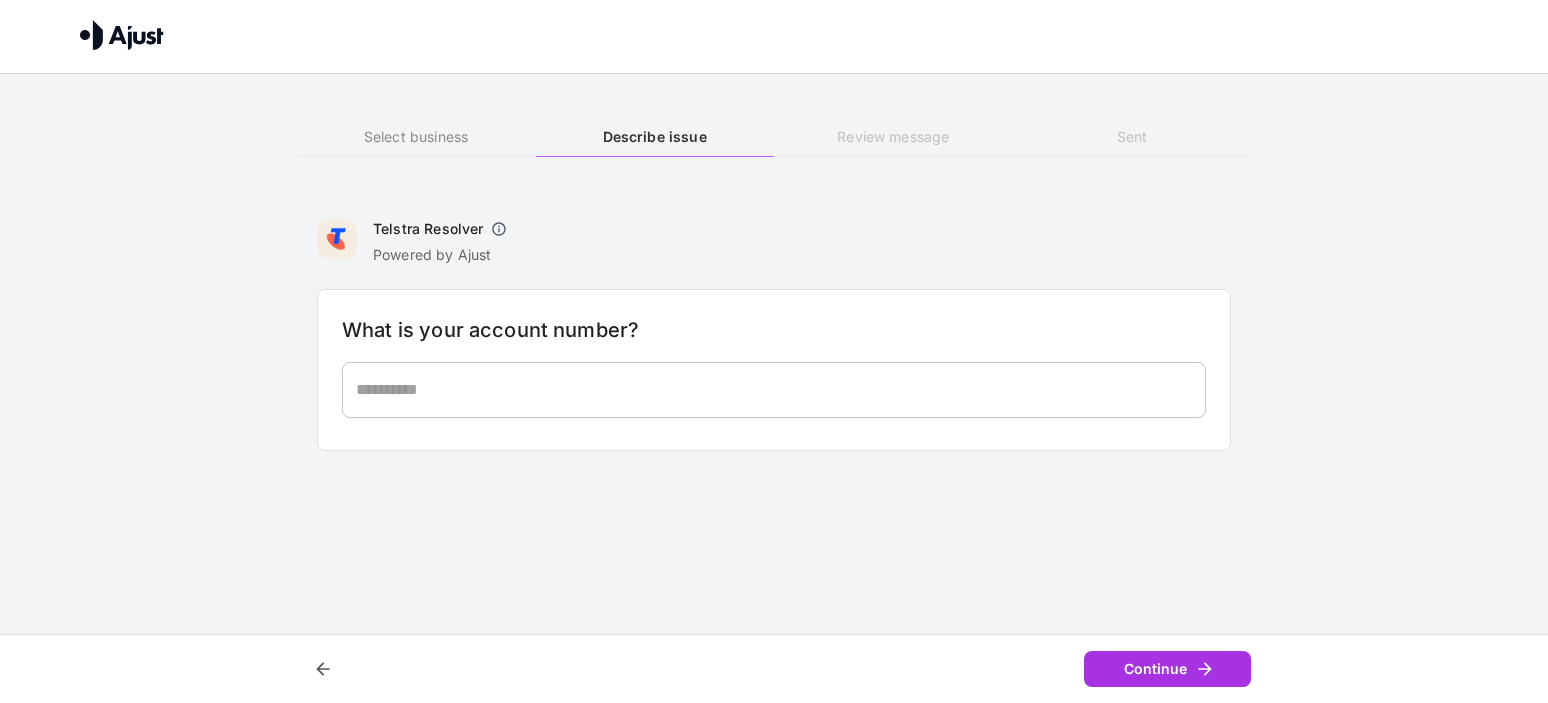 click on "* ​" at bounding box center [774, 390] 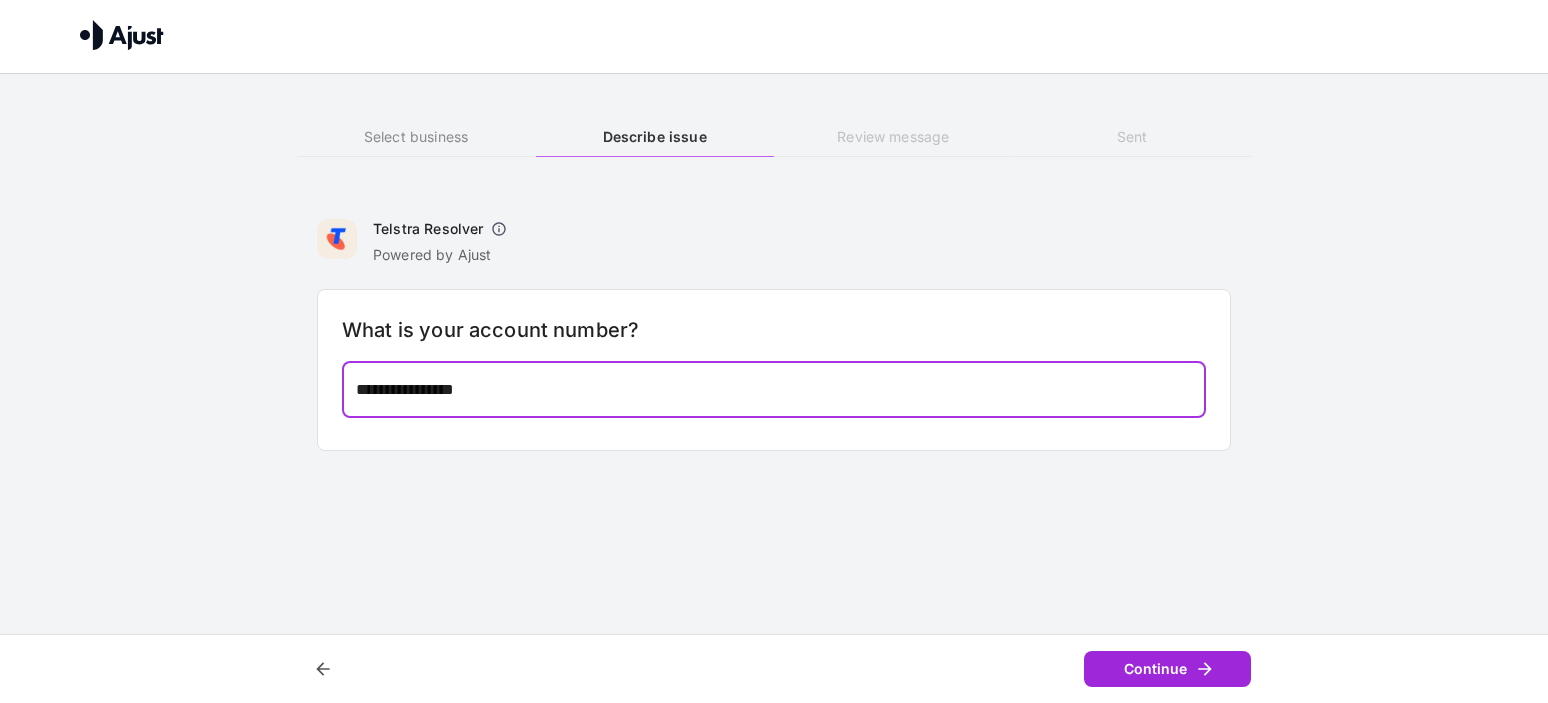 type on "**********" 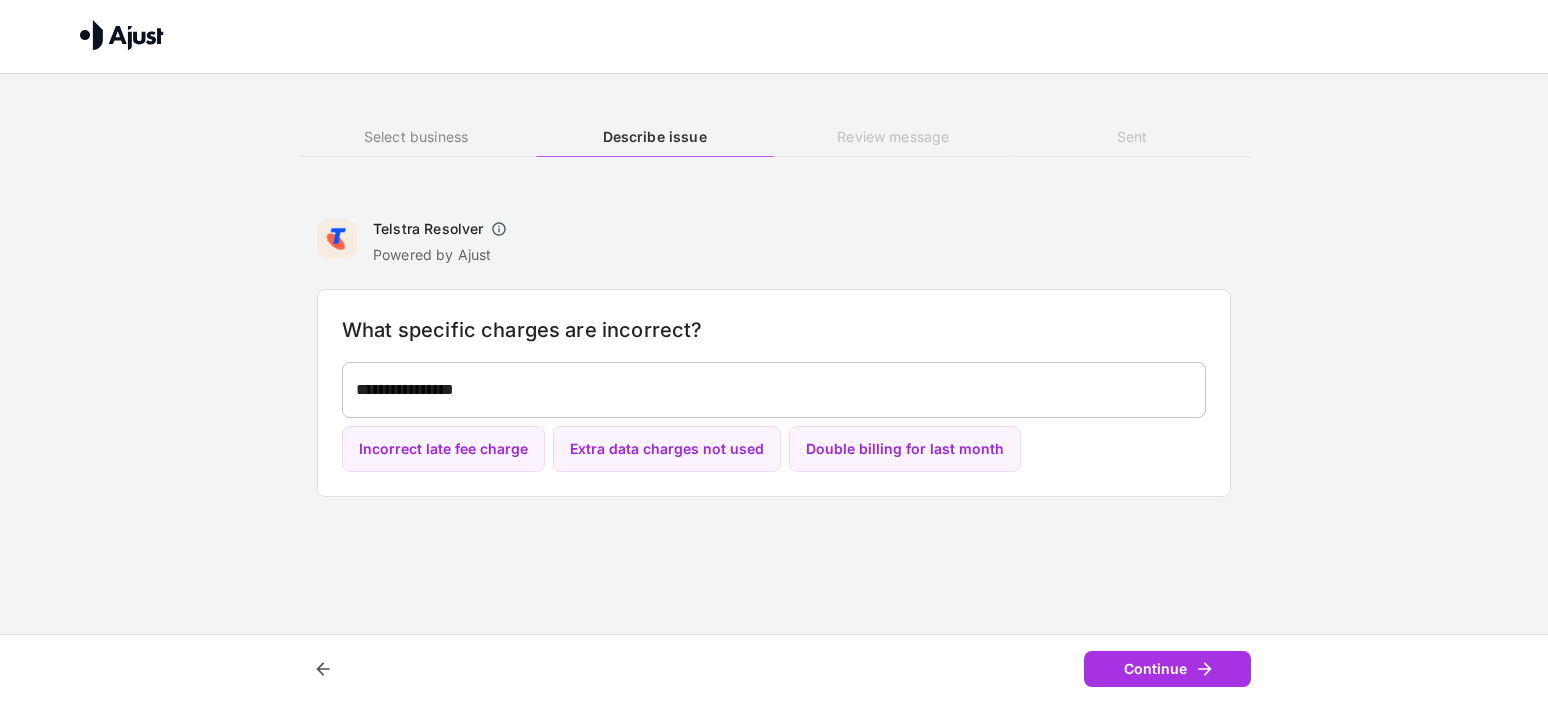 click on "**********" at bounding box center [774, 389] 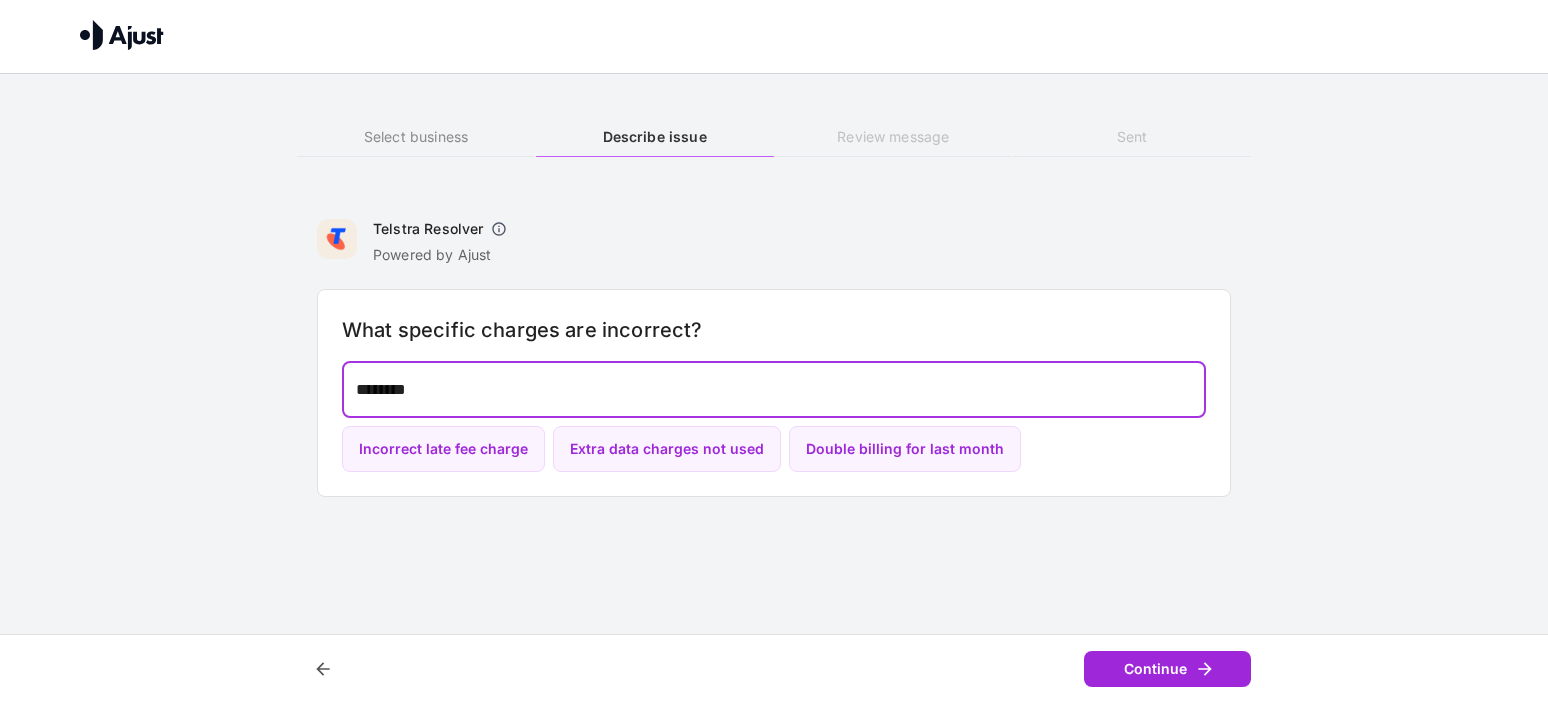 type on "********" 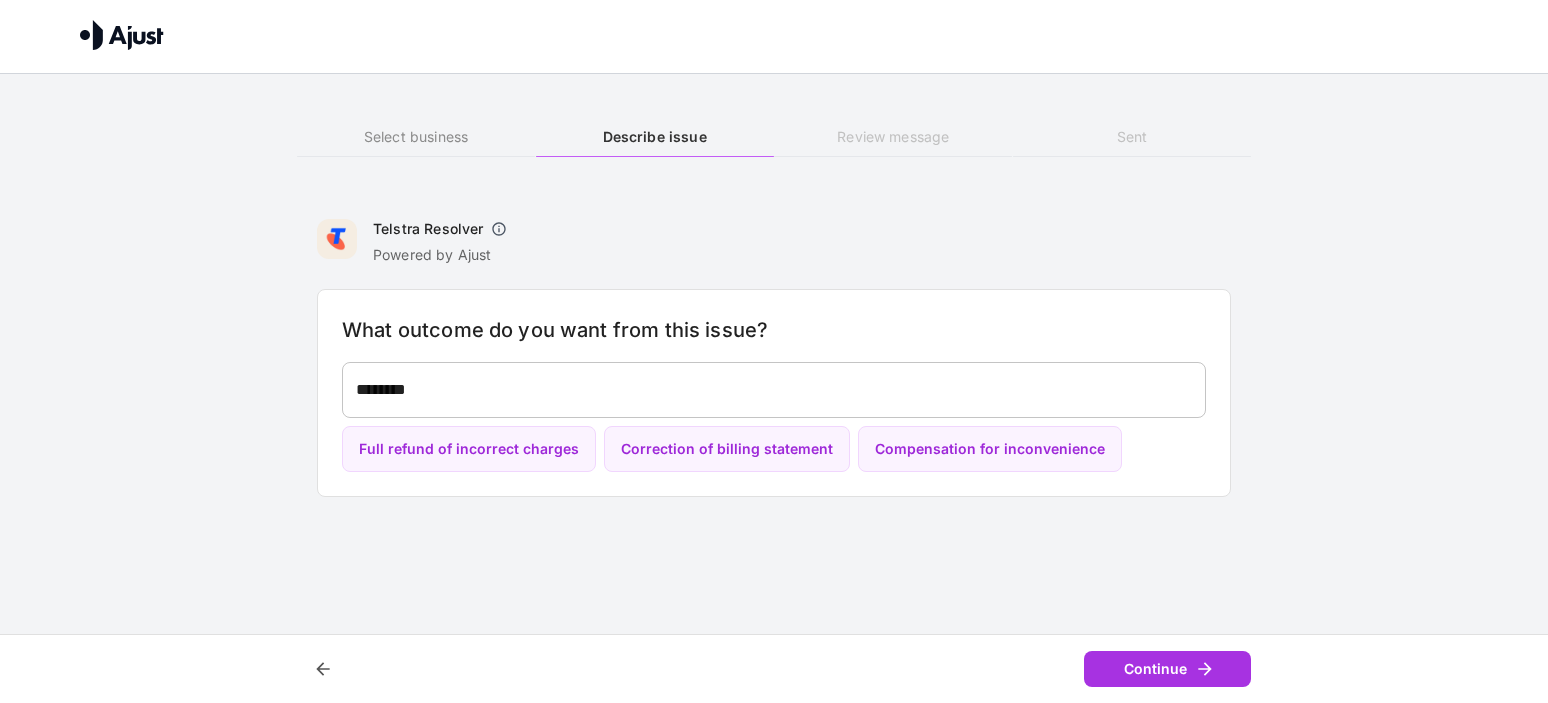 click on "********" at bounding box center (774, 389) 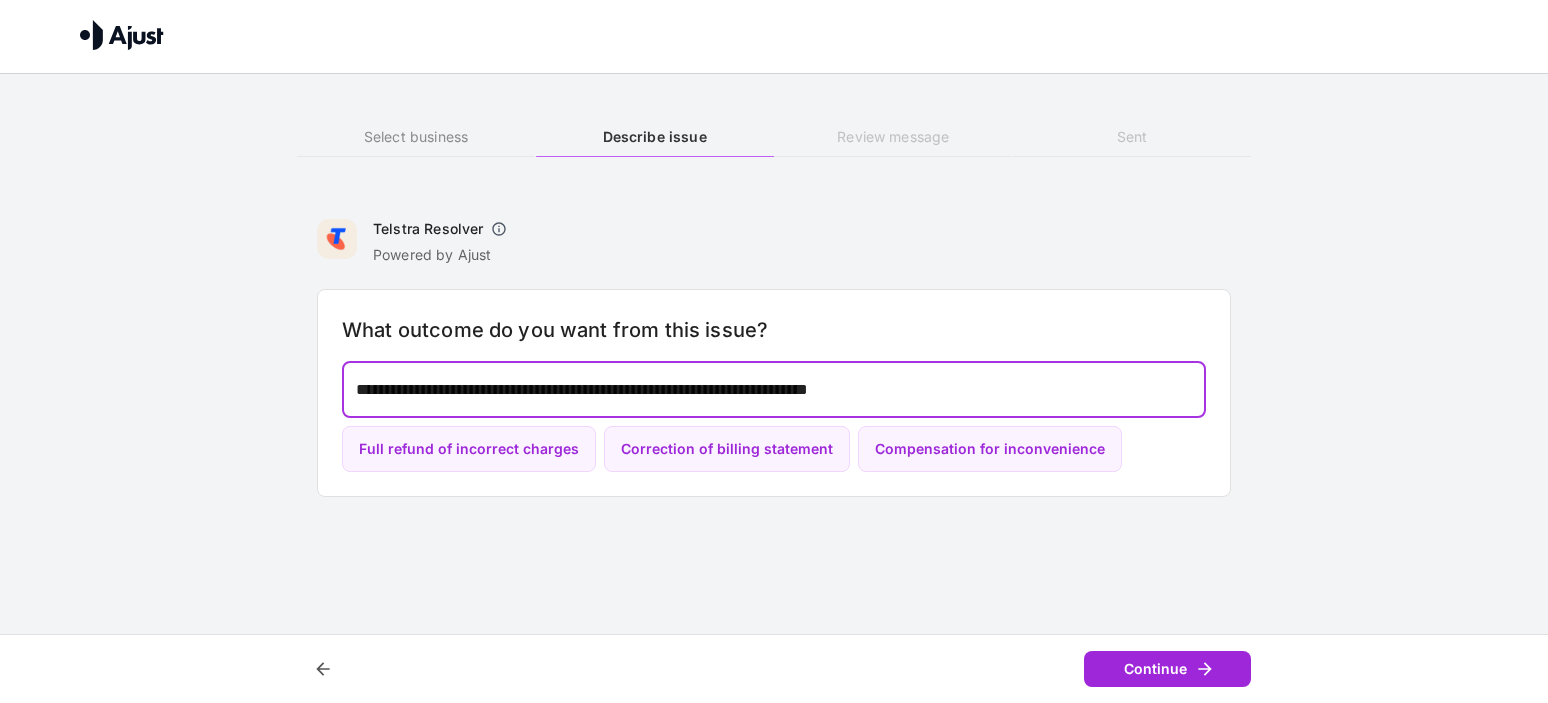 type on "**********" 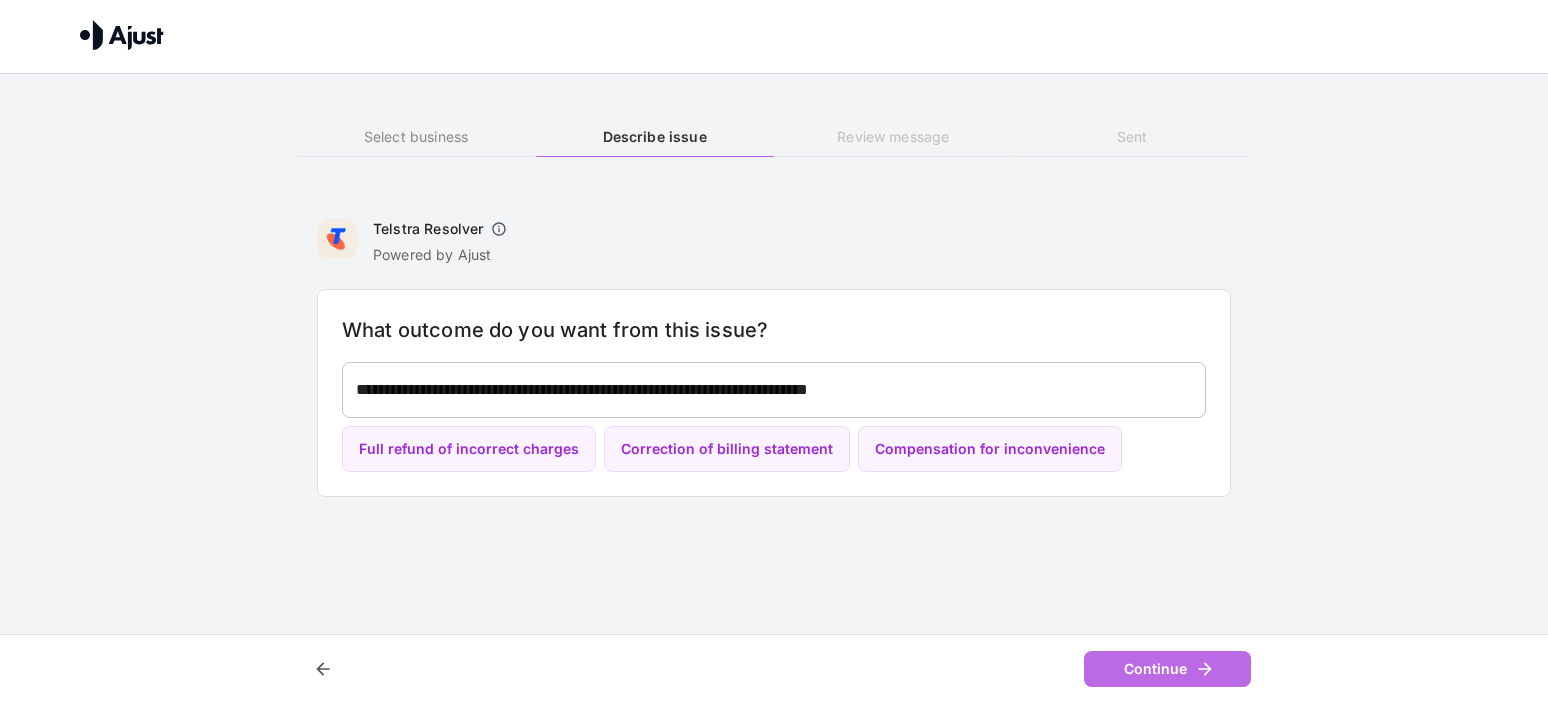 click on "Continue" at bounding box center [1167, 669] 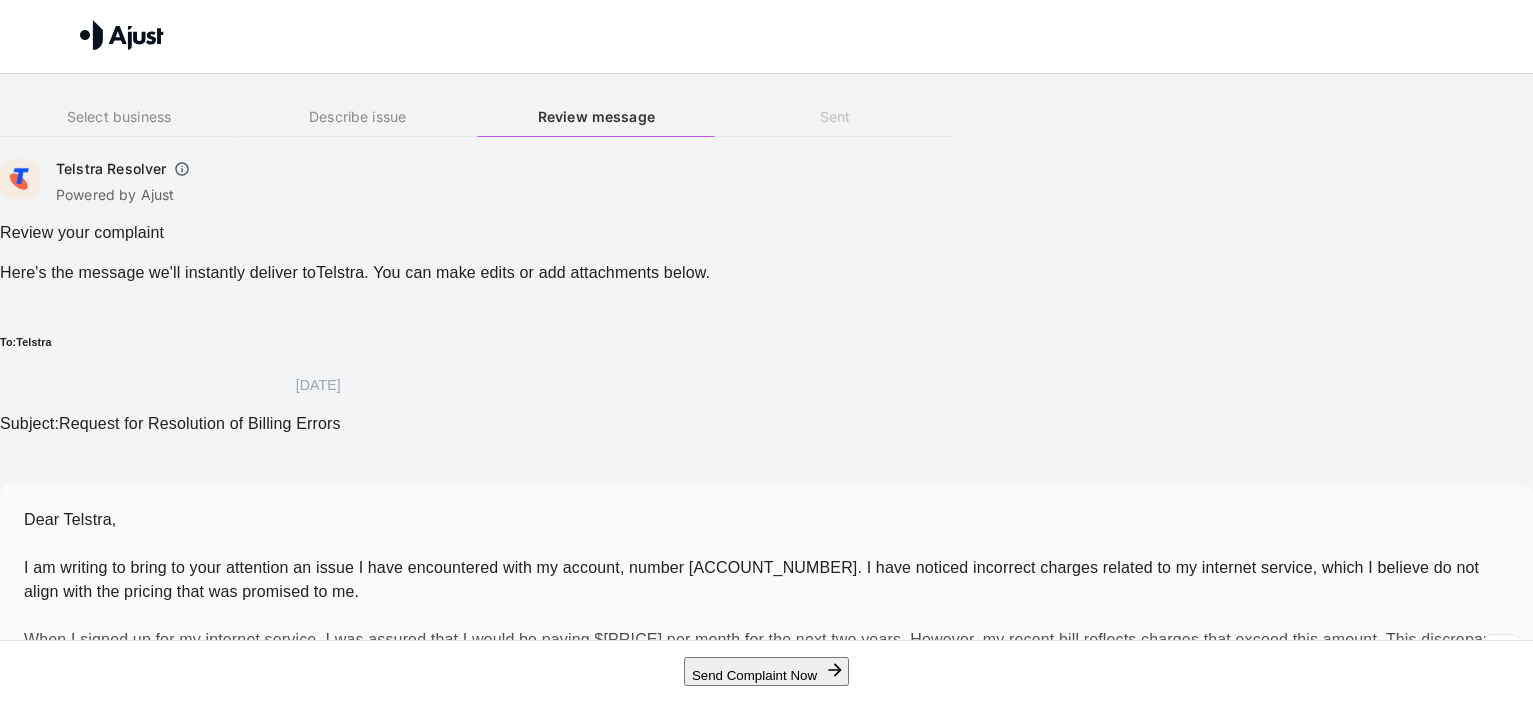 click on "Send Complaint Now" at bounding box center [766, 671] 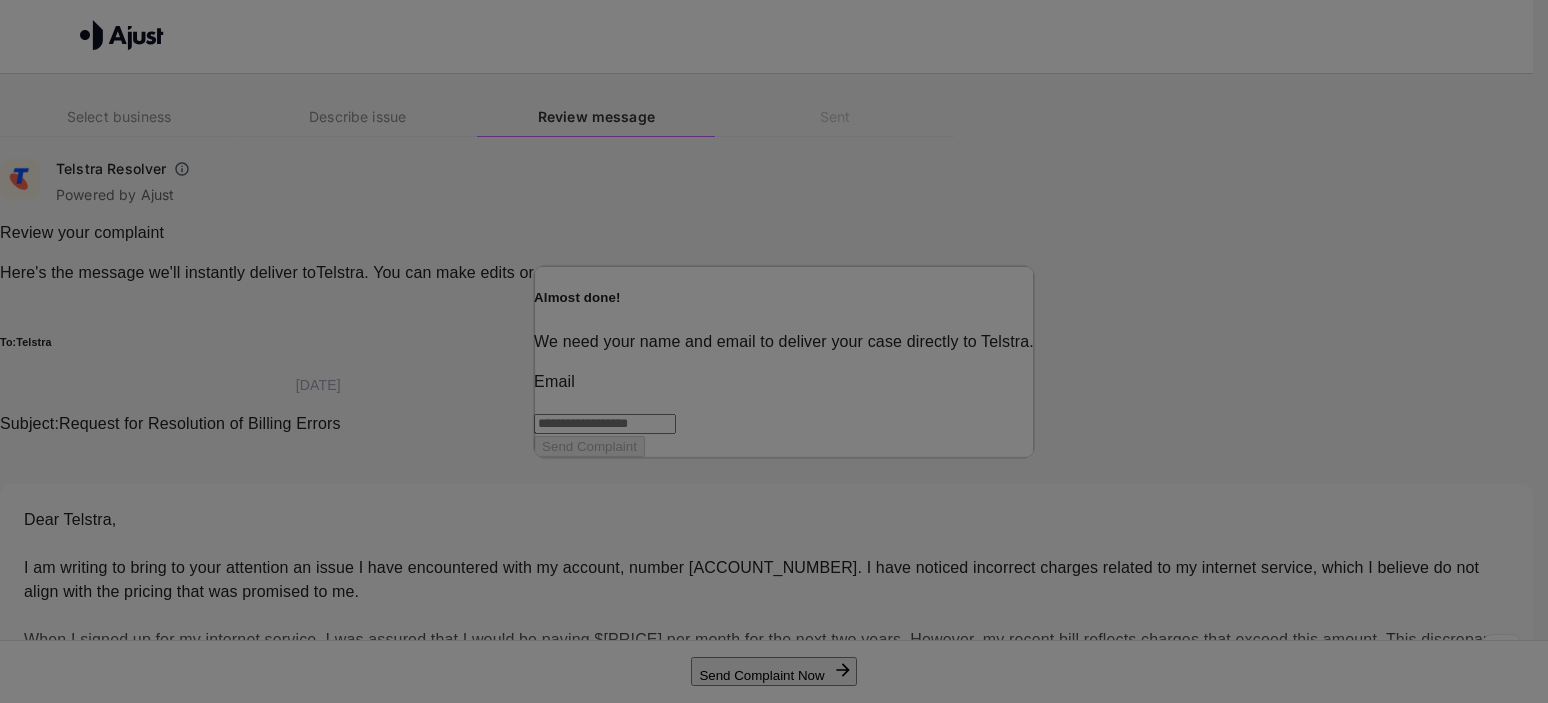 click at bounding box center [605, 424] 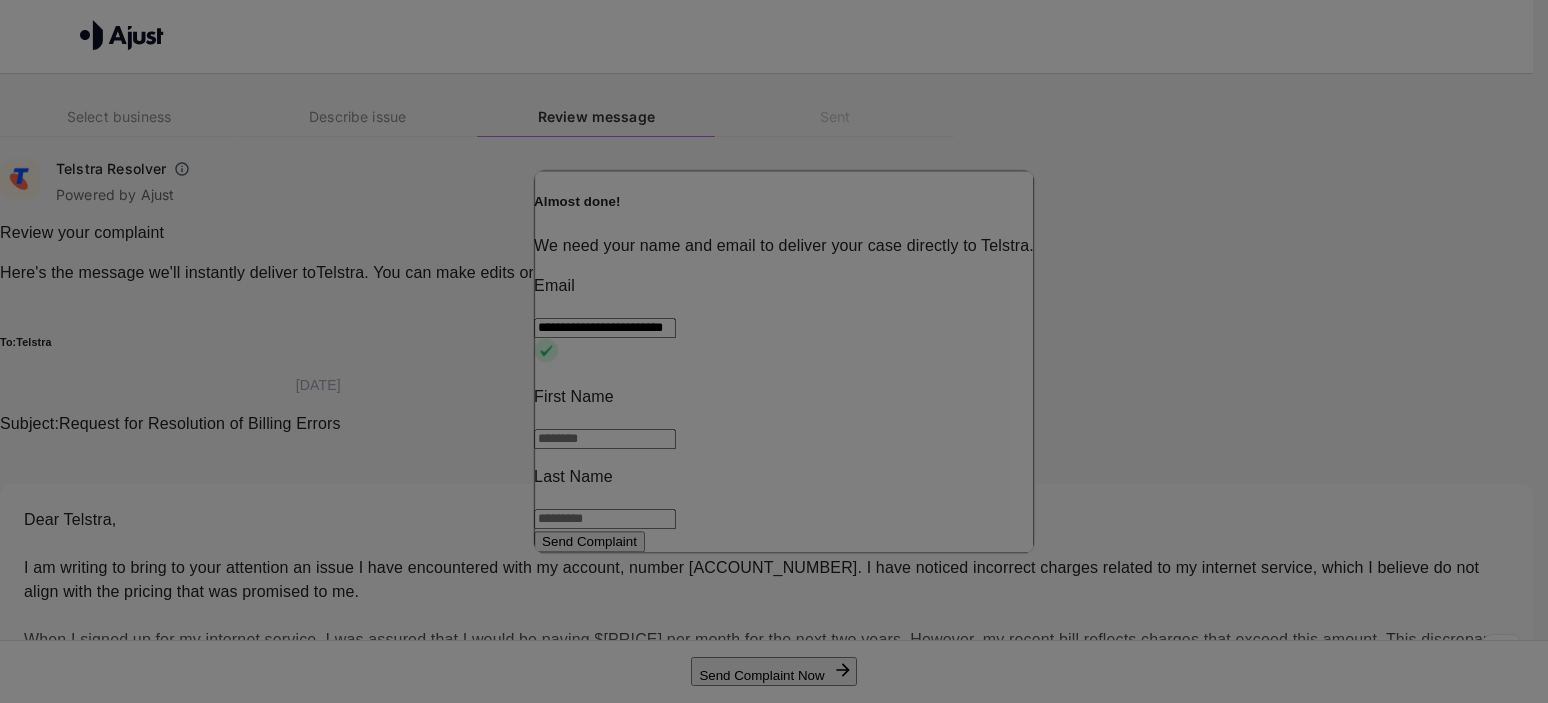 click at bounding box center (605, 439) 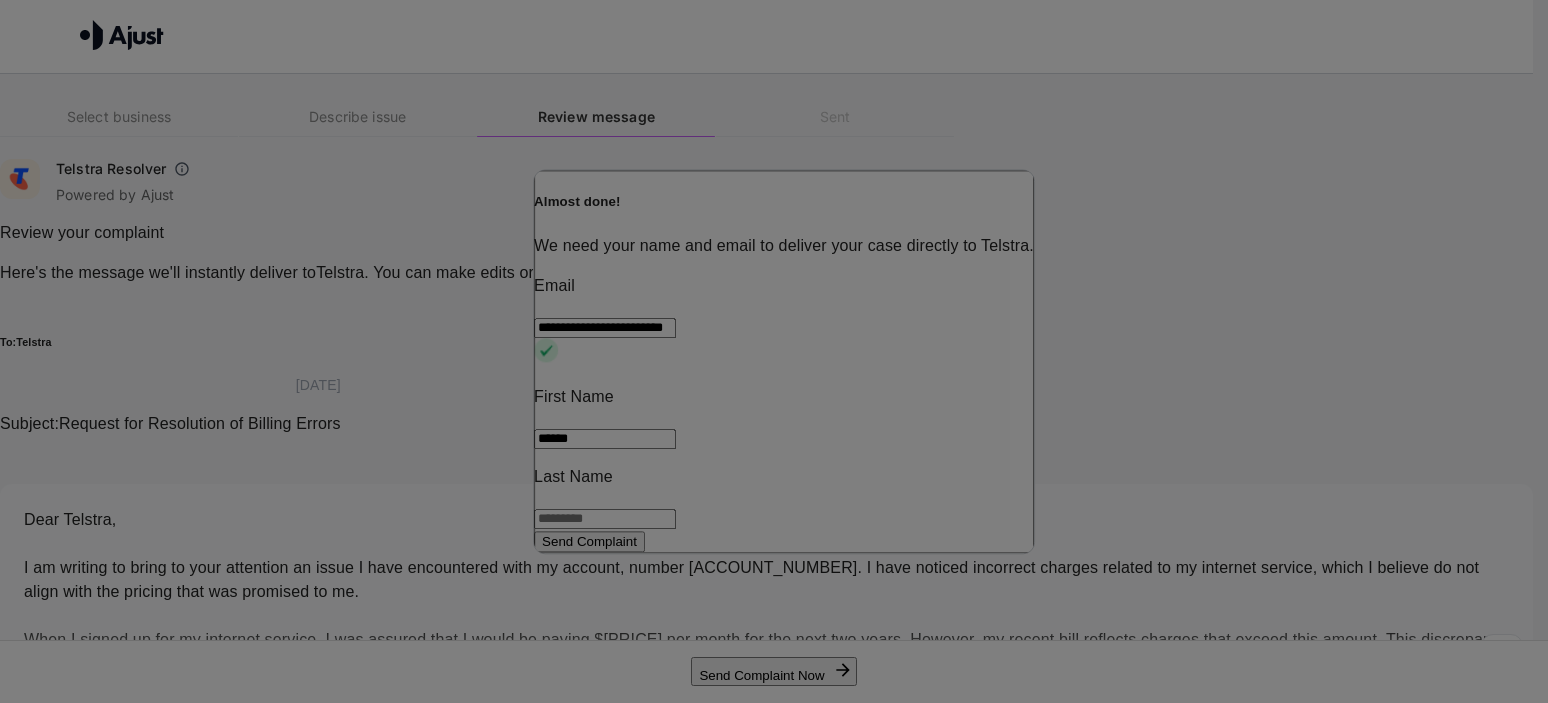 type on "********" 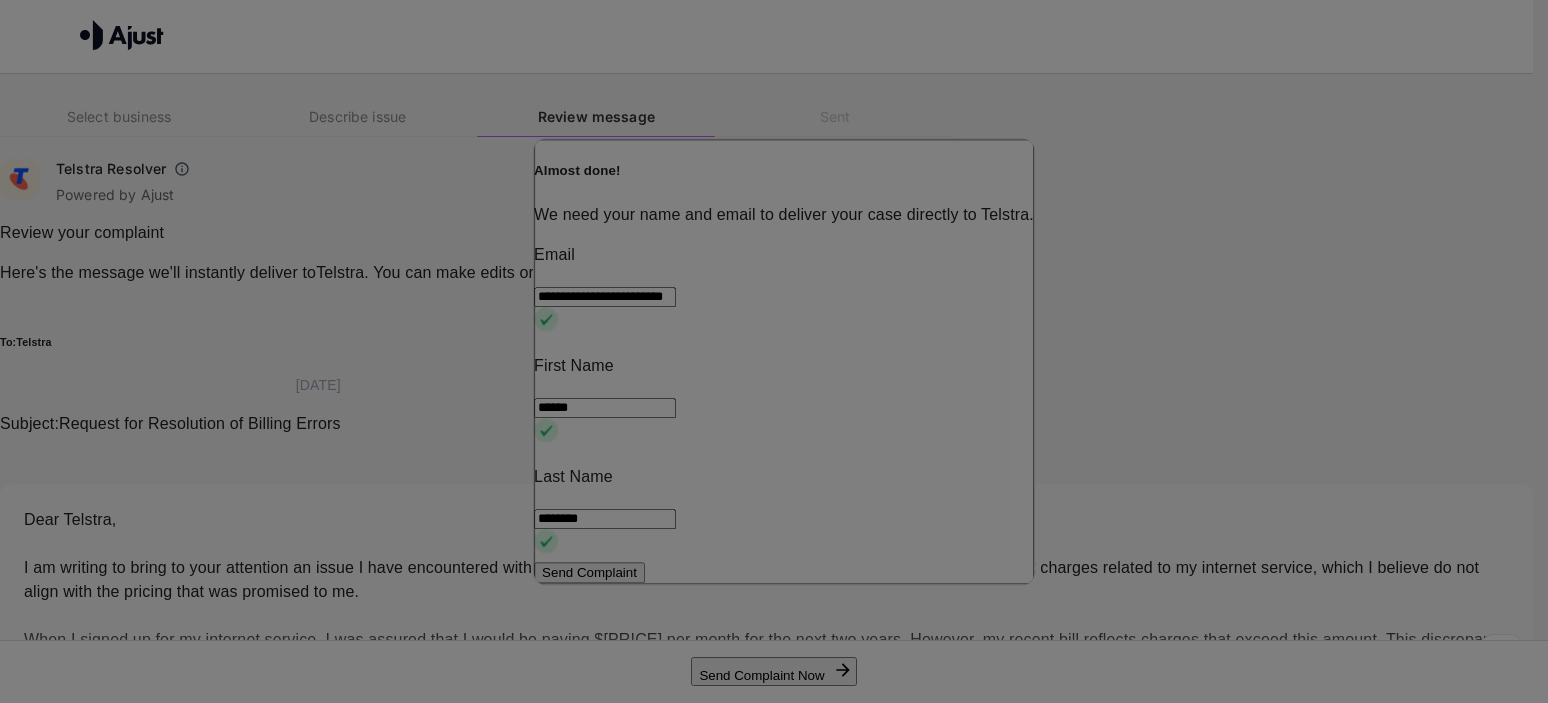 click on "Send Complaint" at bounding box center (589, 572) 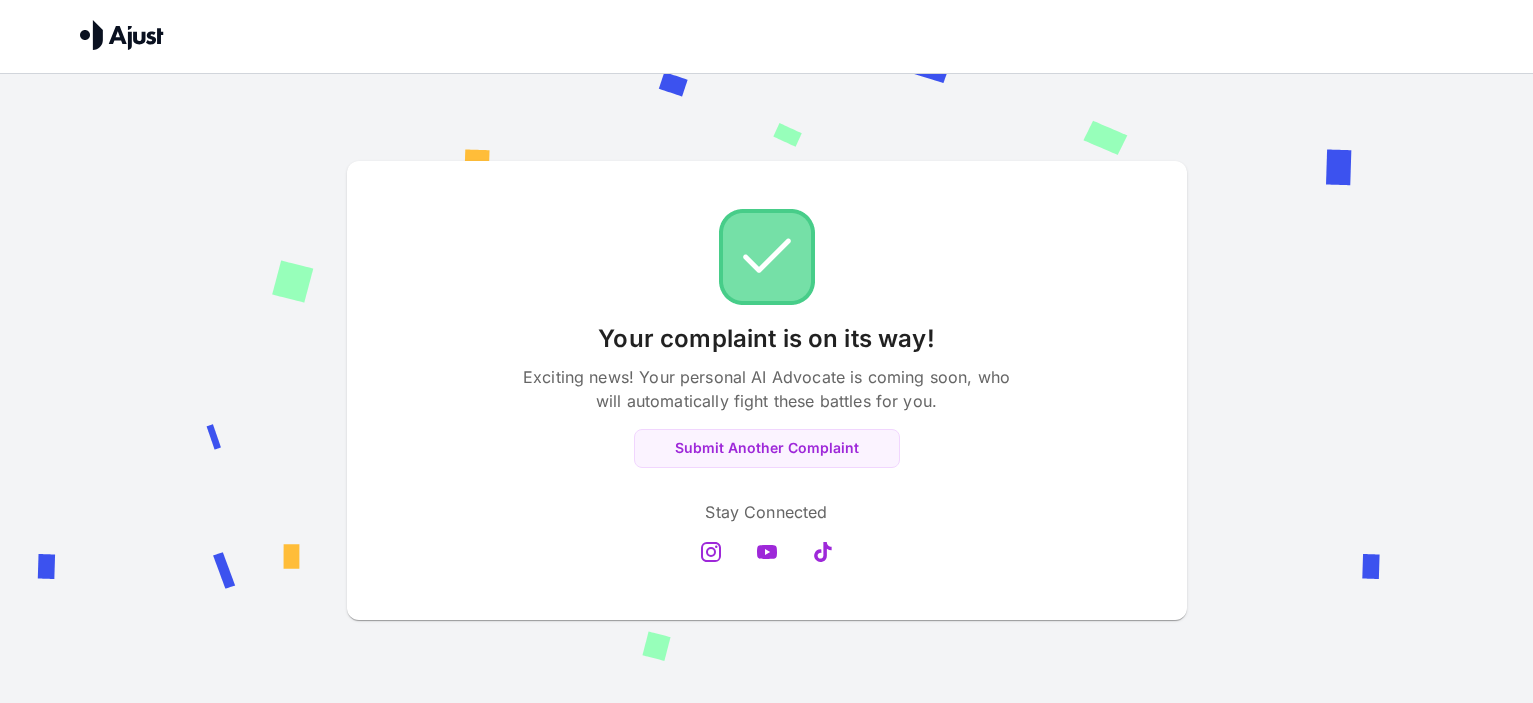 scroll, scrollTop: 0, scrollLeft: 0, axis: both 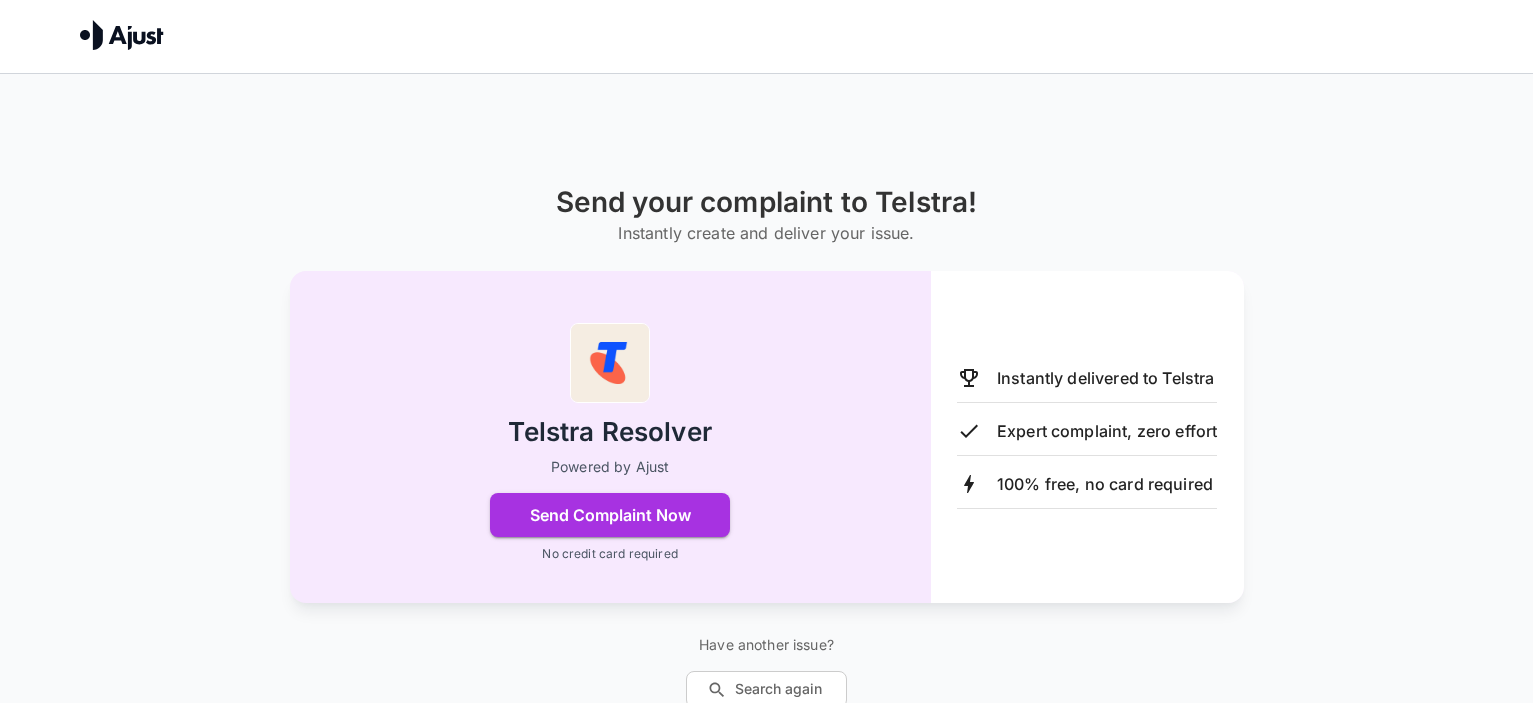 drag, startPoint x: 630, startPoint y: 519, endPoint x: 640, endPoint y: 518, distance: 10.049875 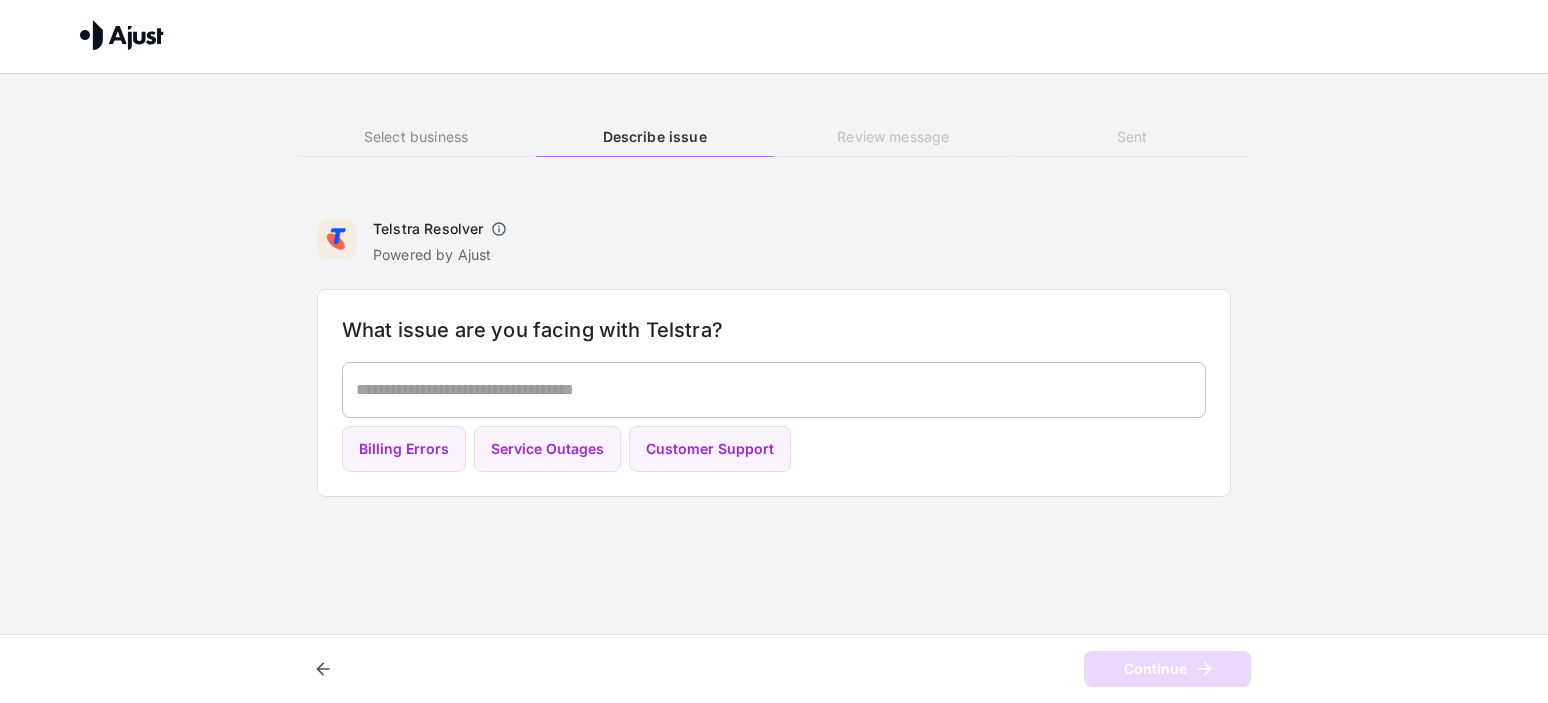 drag, startPoint x: 472, startPoint y: 386, endPoint x: 492, endPoint y: 383, distance: 20.22375 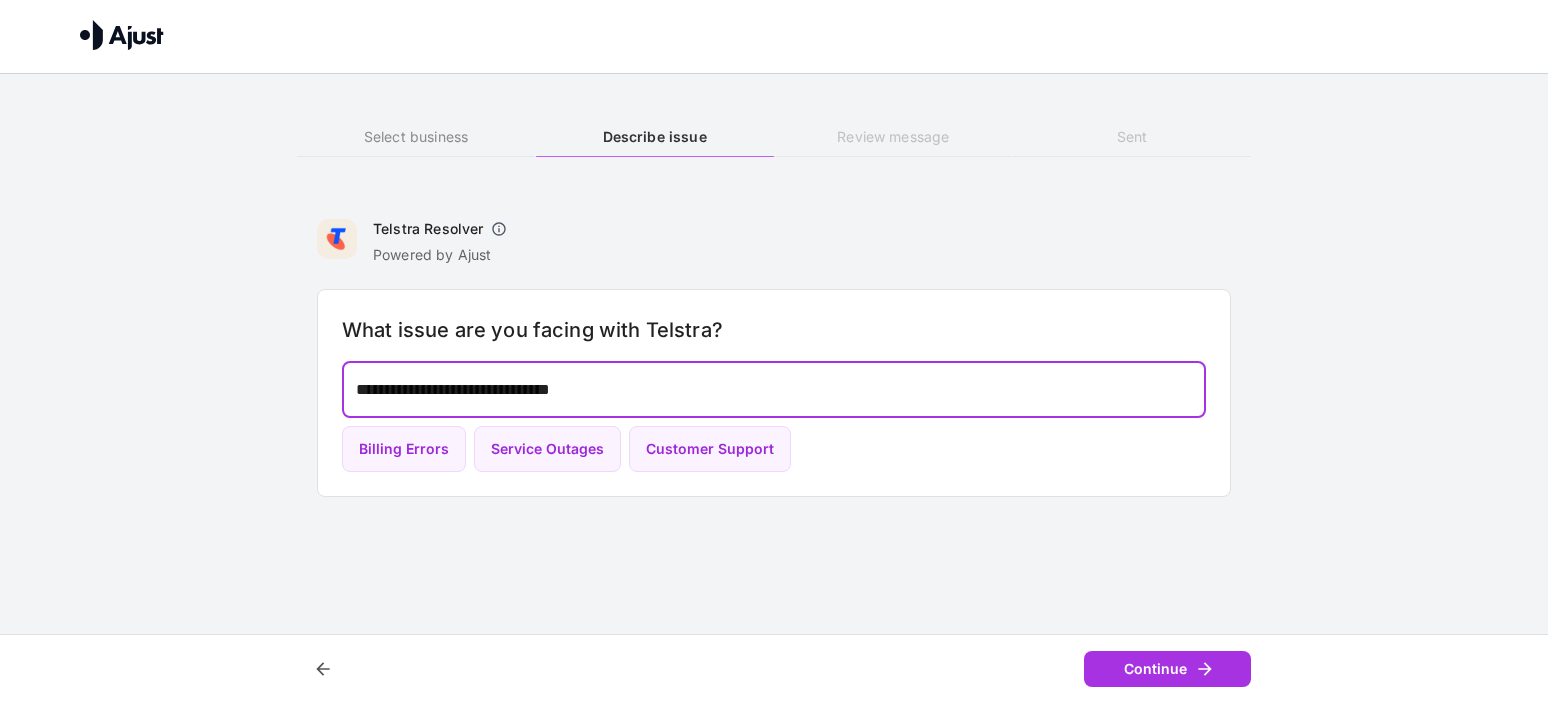 type on "**********" 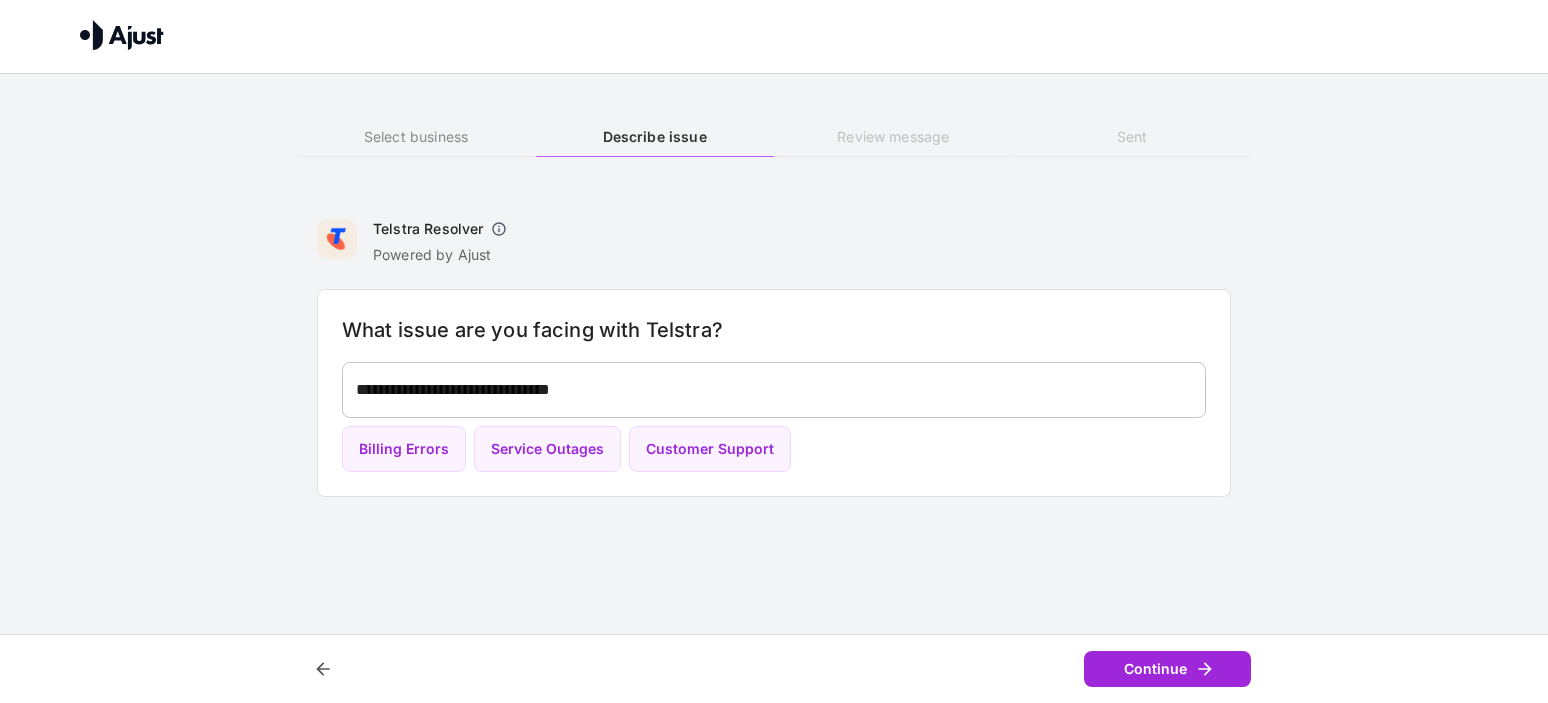 click on "Continue" at bounding box center (1167, 669) 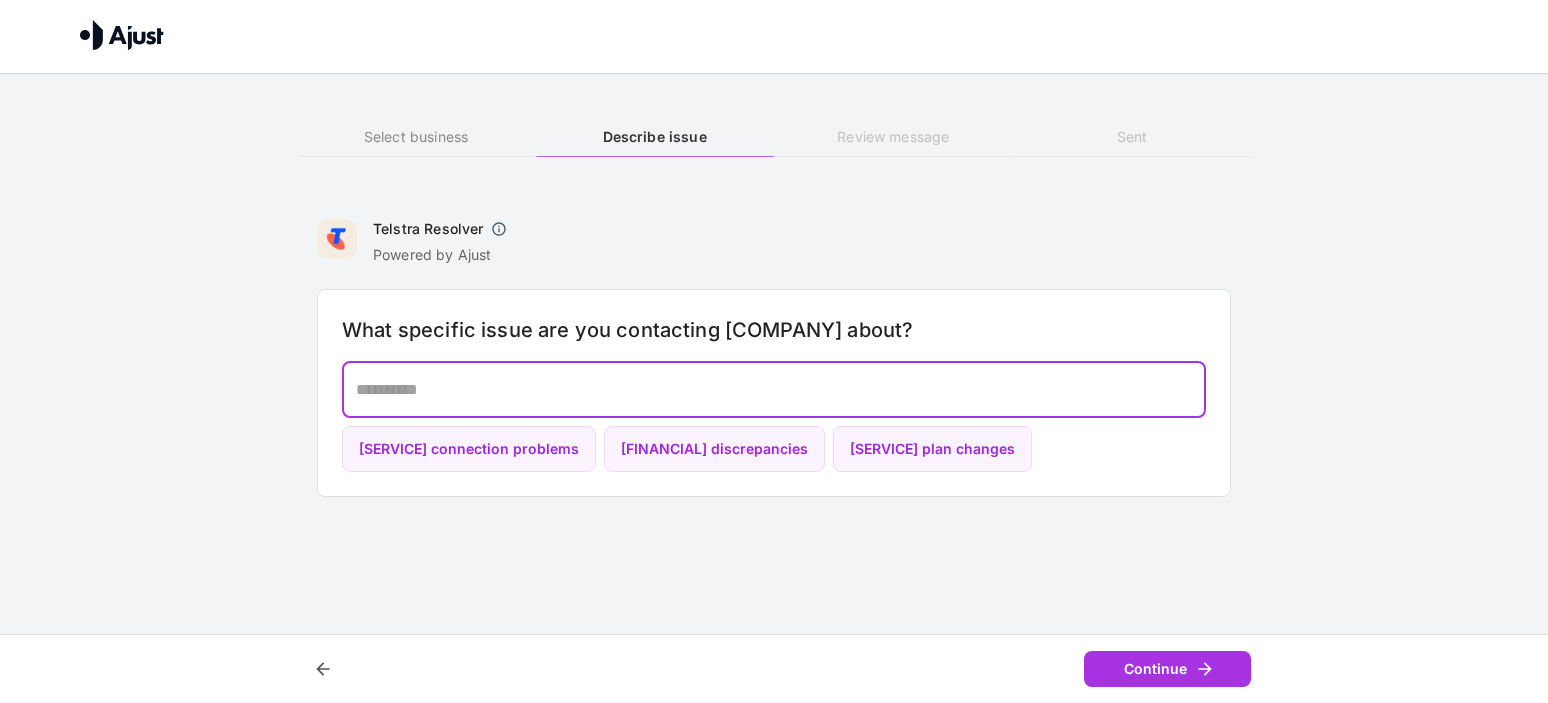 click at bounding box center (774, 389) 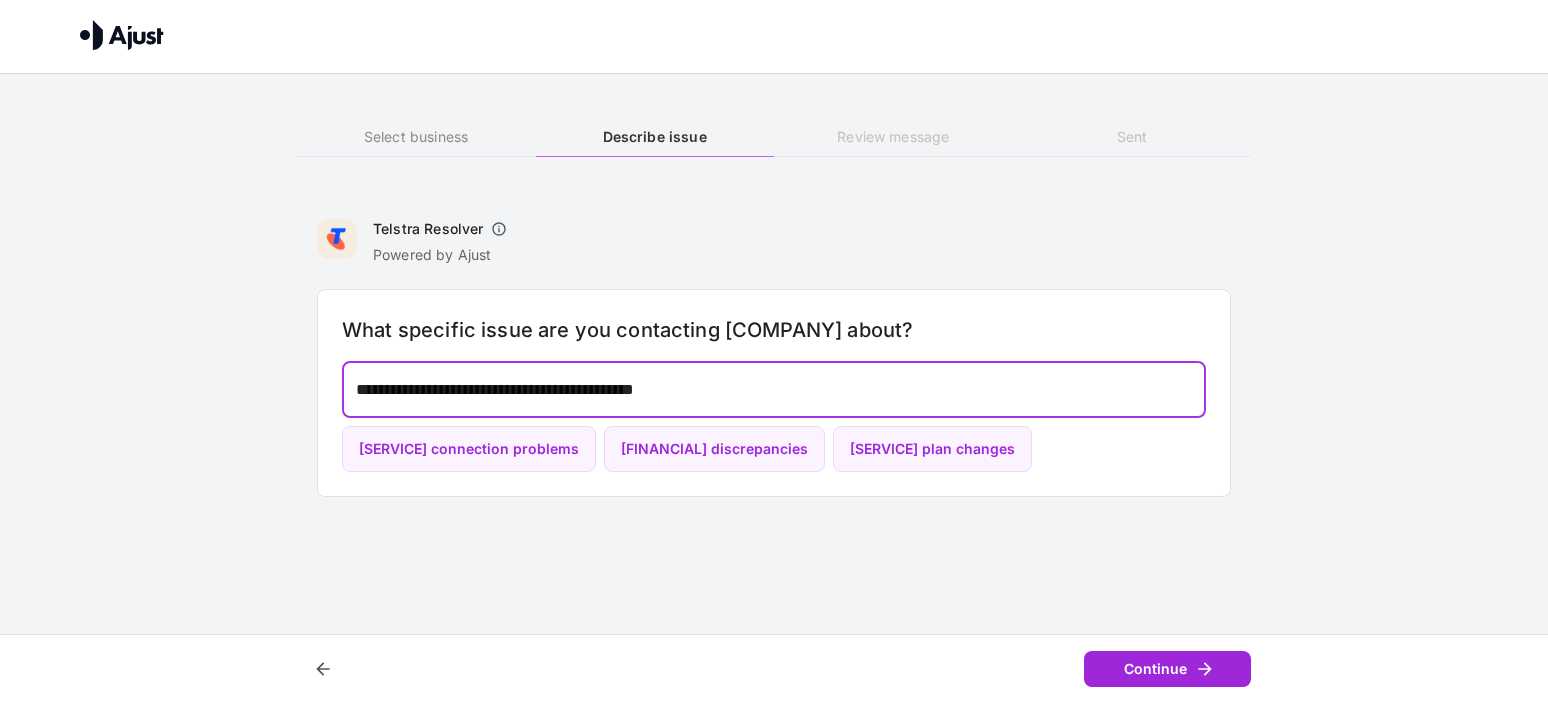 type on "**********" 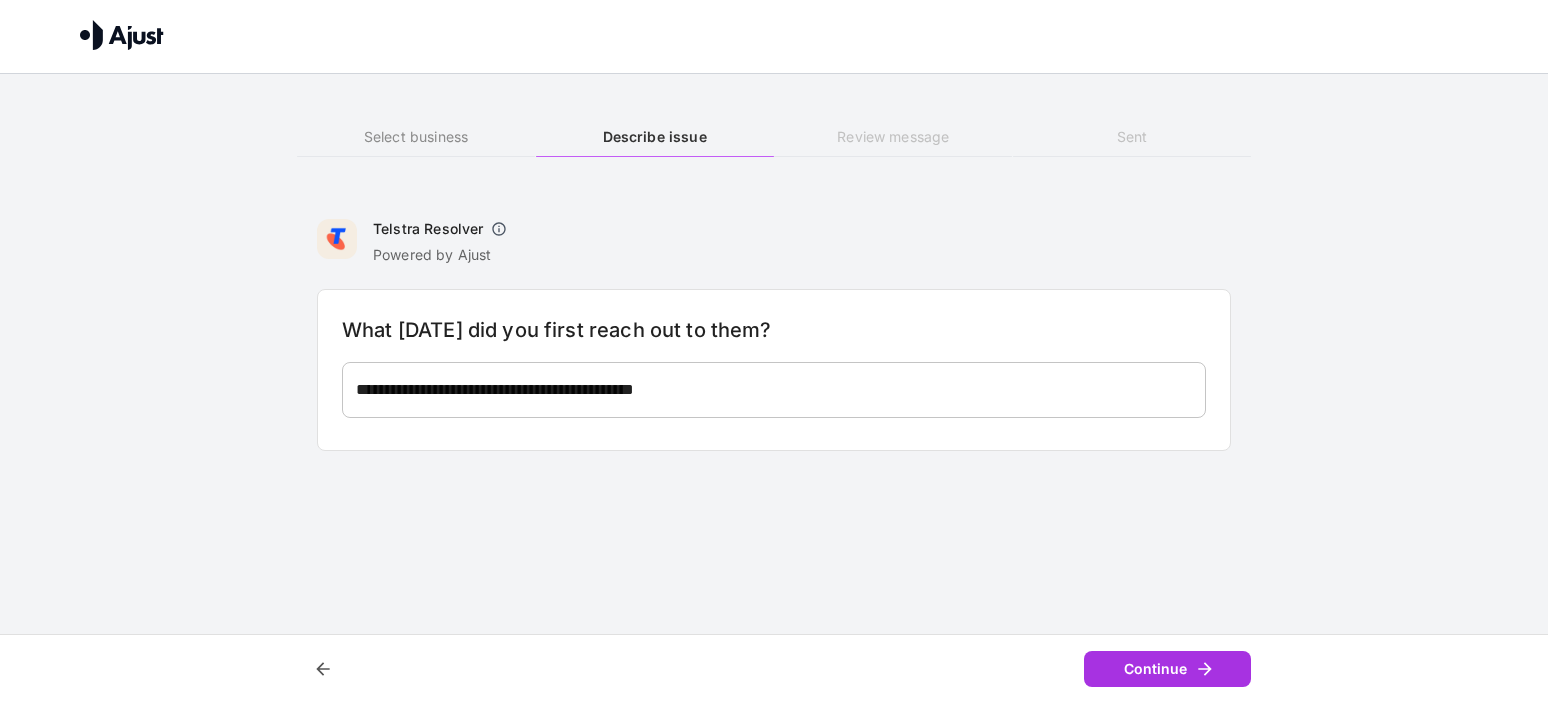 click on "**********" at bounding box center [774, 390] 